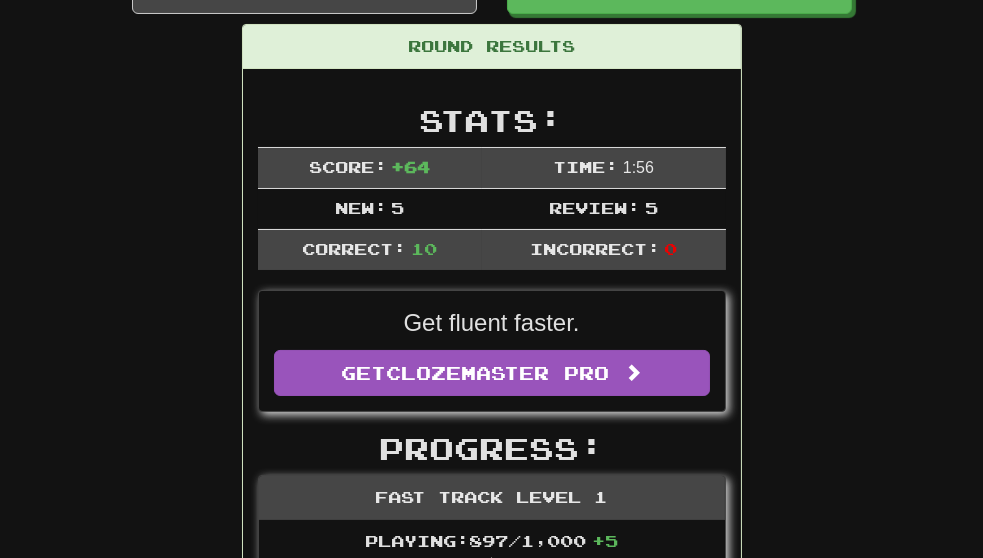 scroll, scrollTop: 0, scrollLeft: 0, axis: both 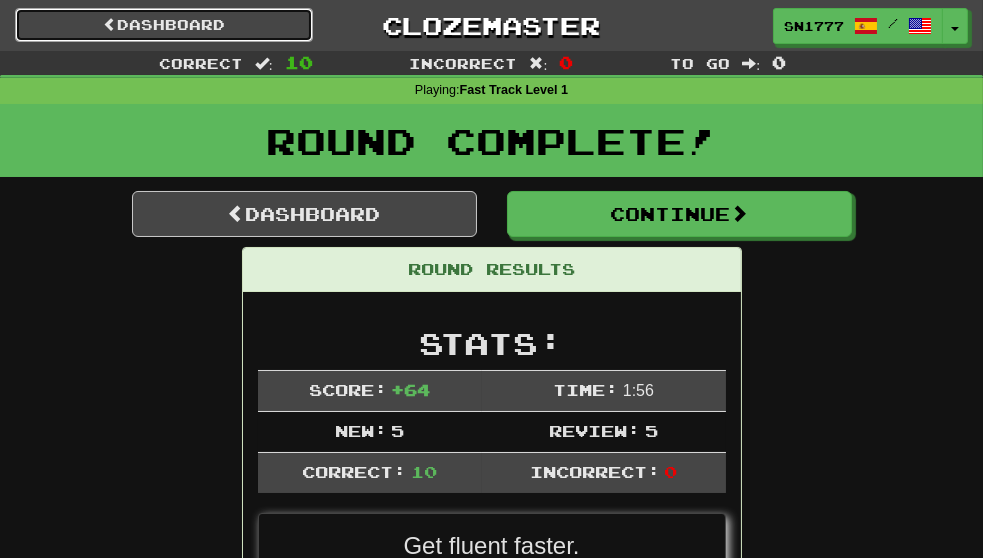 click on "Dashboard" at bounding box center [164, 25] 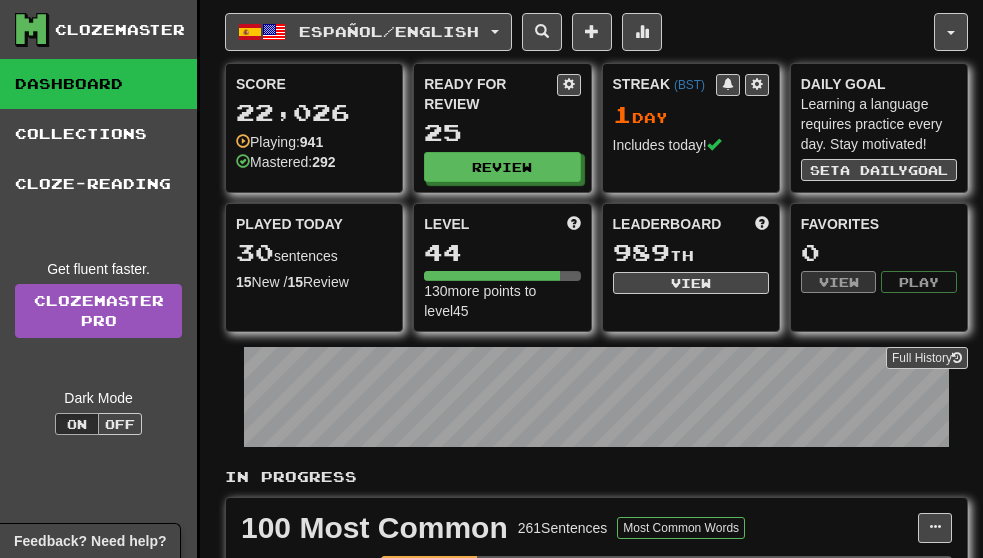 scroll, scrollTop: 0, scrollLeft: 0, axis: both 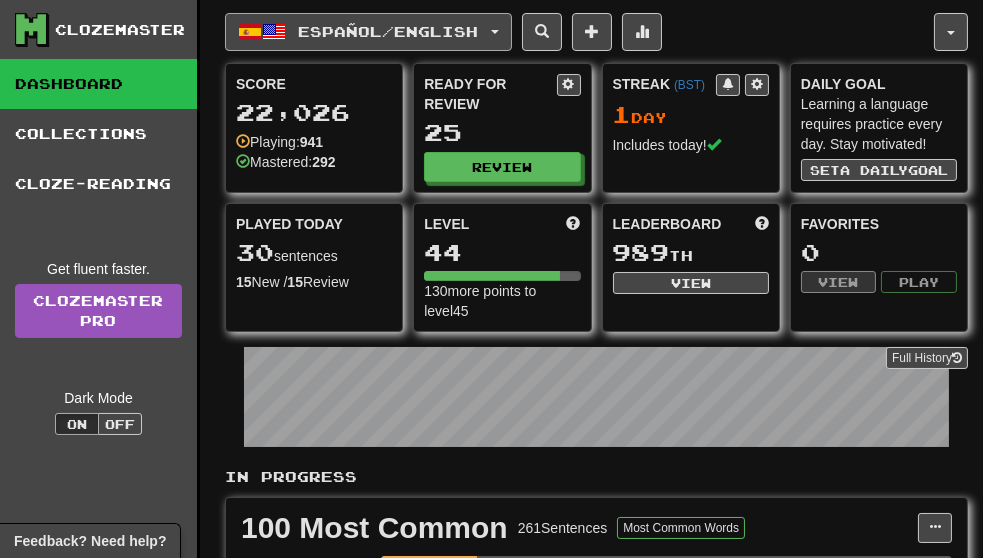 click on "Español  /  English" at bounding box center (368, 32) 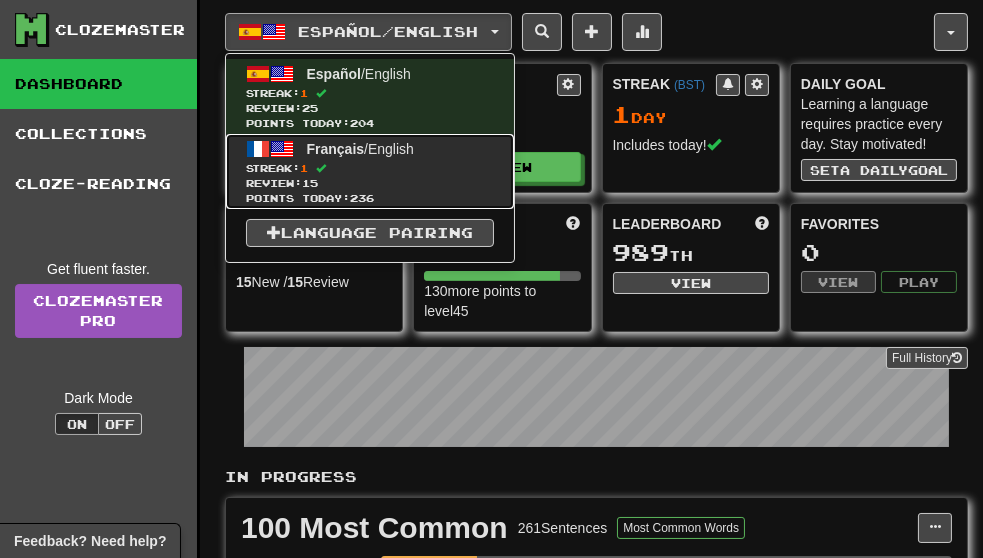 click on "Streak:  1" at bounding box center (370, 168) 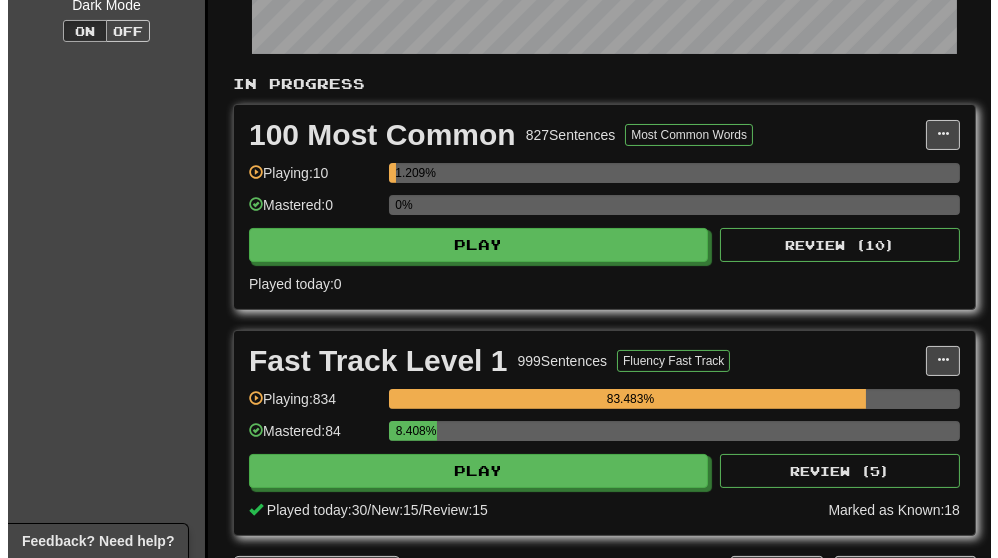 scroll, scrollTop: 393, scrollLeft: 0, axis: vertical 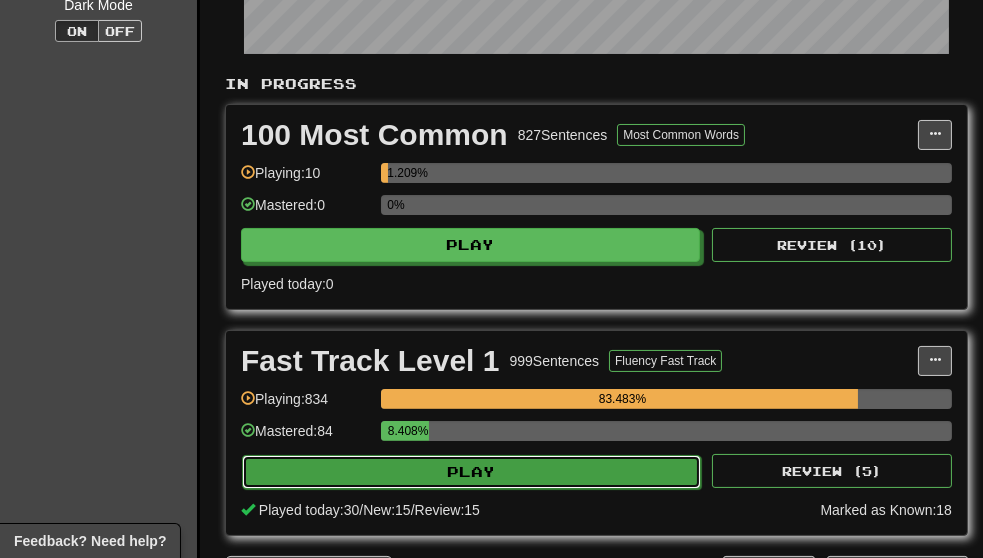 click on "Play" at bounding box center (471, 472) 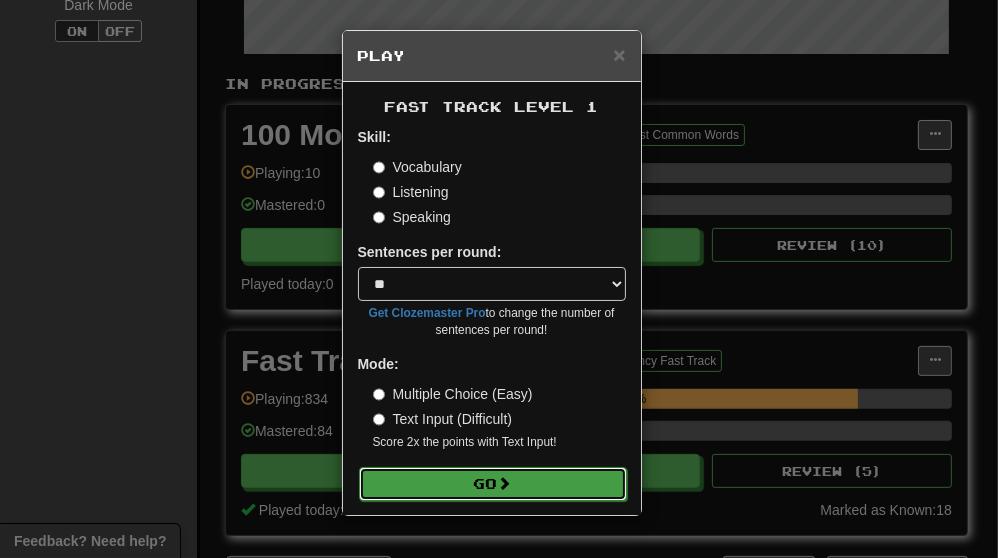 click on "Go" at bounding box center [493, 484] 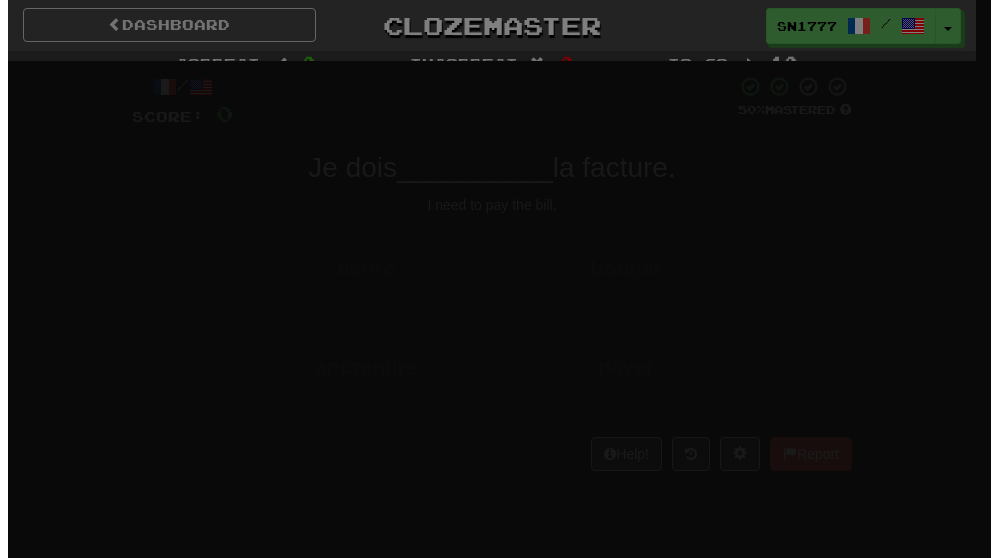 scroll, scrollTop: 0, scrollLeft: 0, axis: both 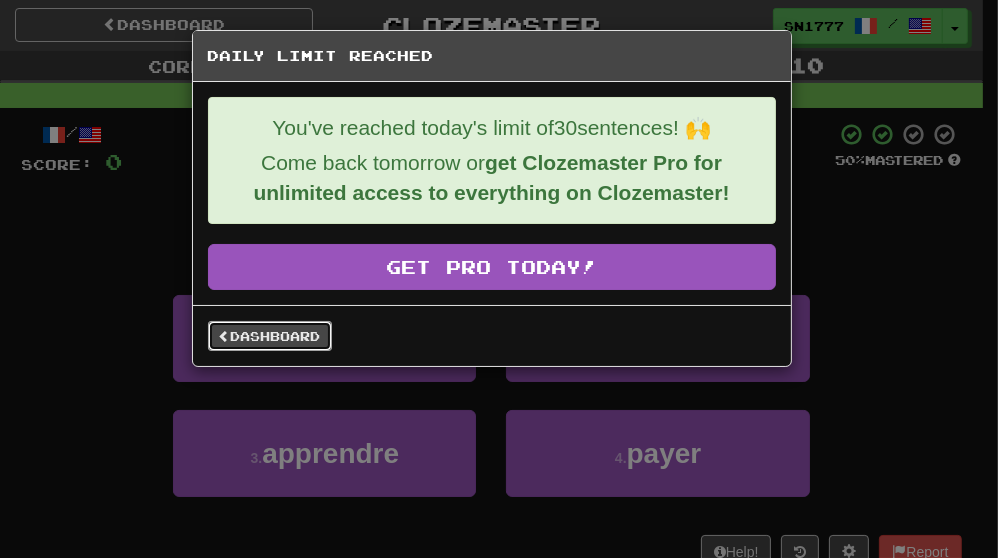 click on "Dashboard" at bounding box center [270, 336] 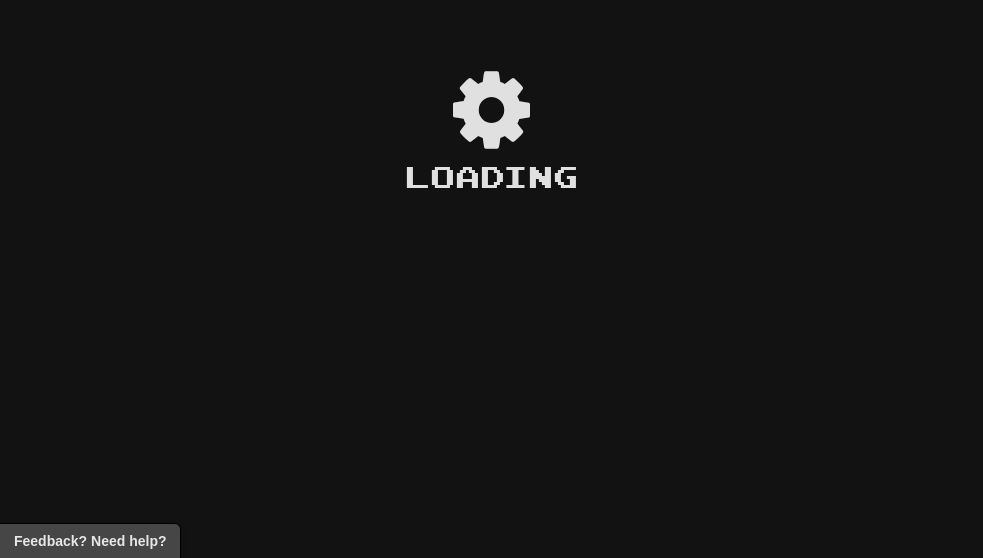 scroll, scrollTop: 0, scrollLeft: 0, axis: both 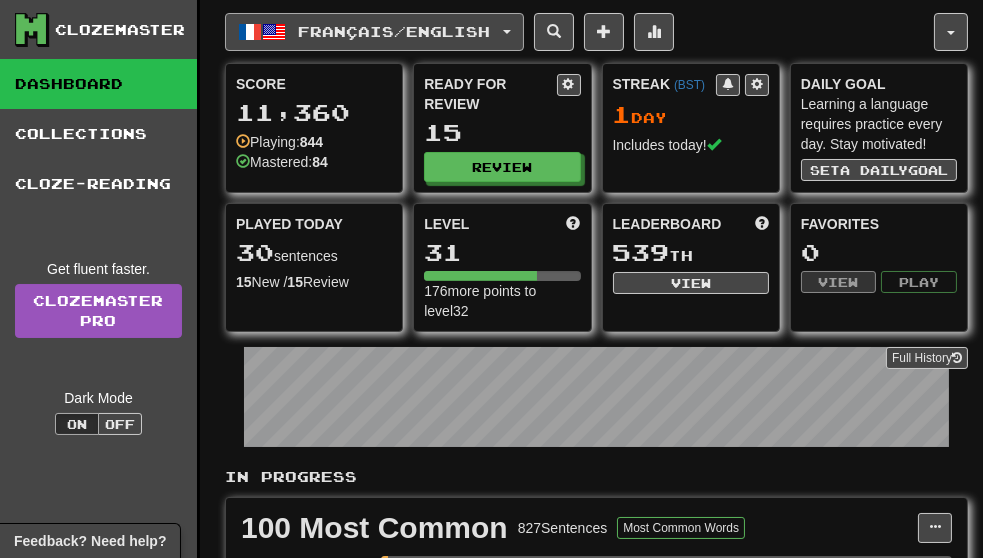 click on "Français  /  English" at bounding box center [395, 31] 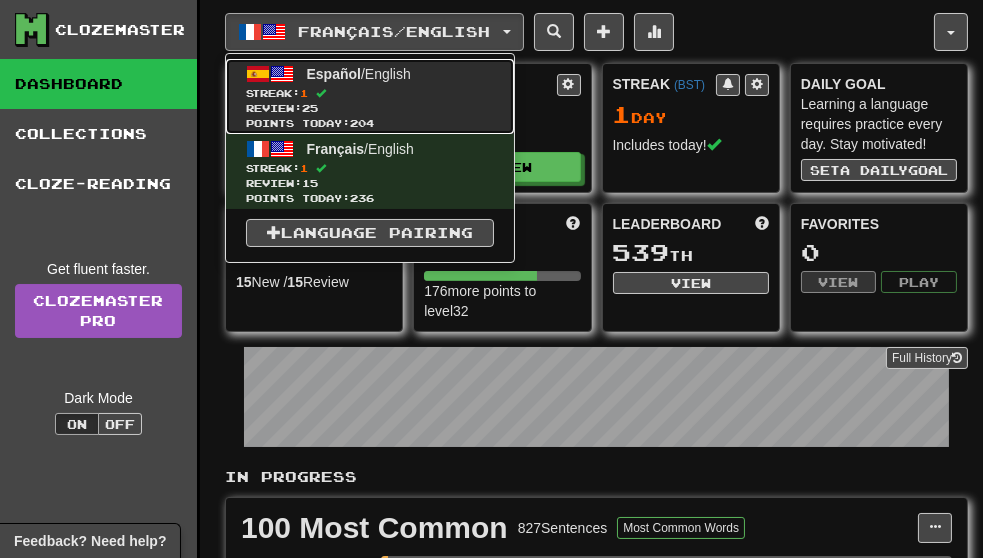click on "Review:  25" at bounding box center (370, 108) 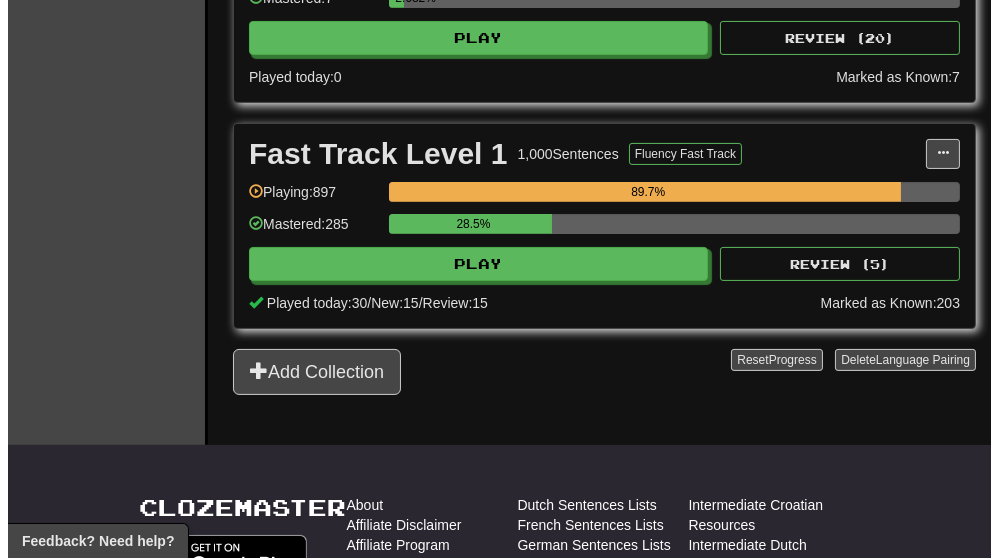 scroll, scrollTop: 601, scrollLeft: 0, axis: vertical 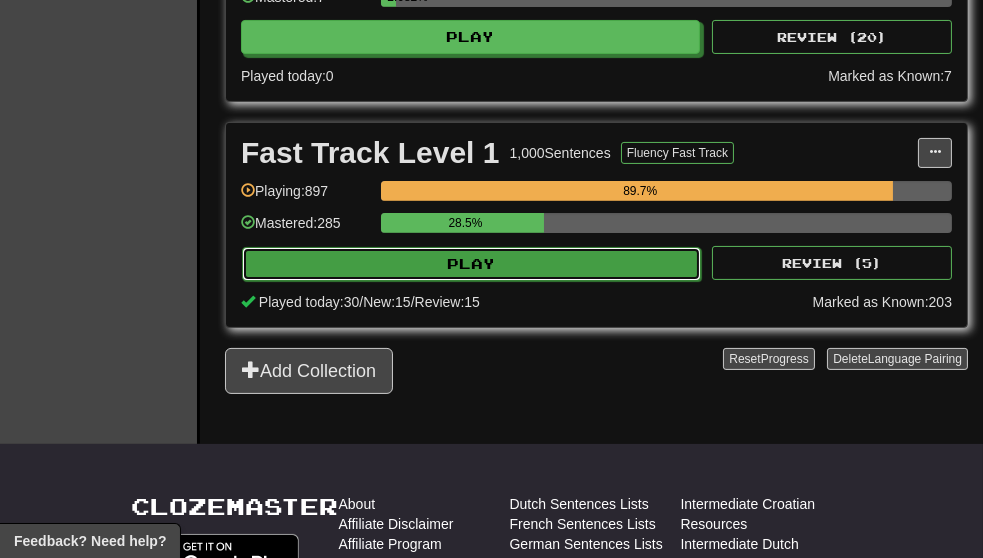 click on "Play" at bounding box center [471, 264] 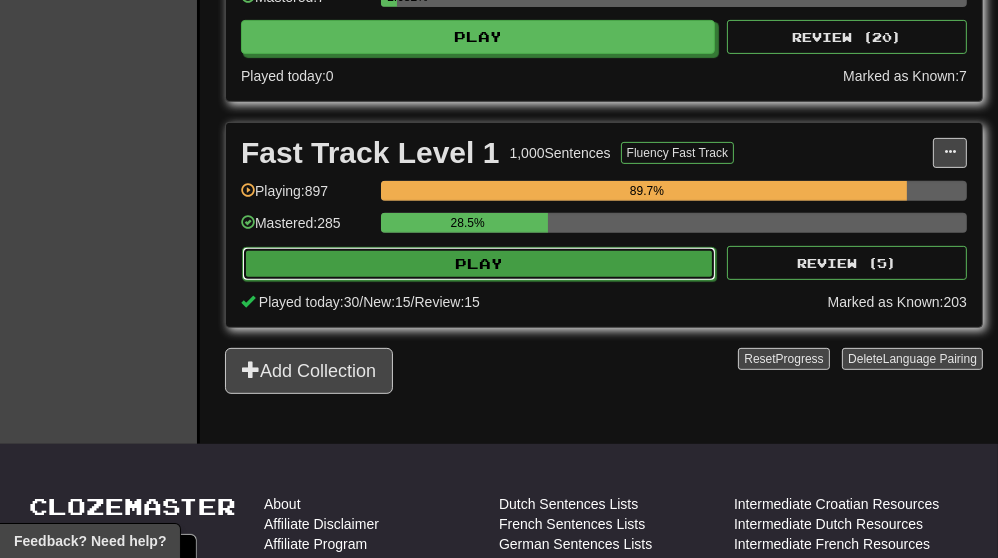 select on "**" 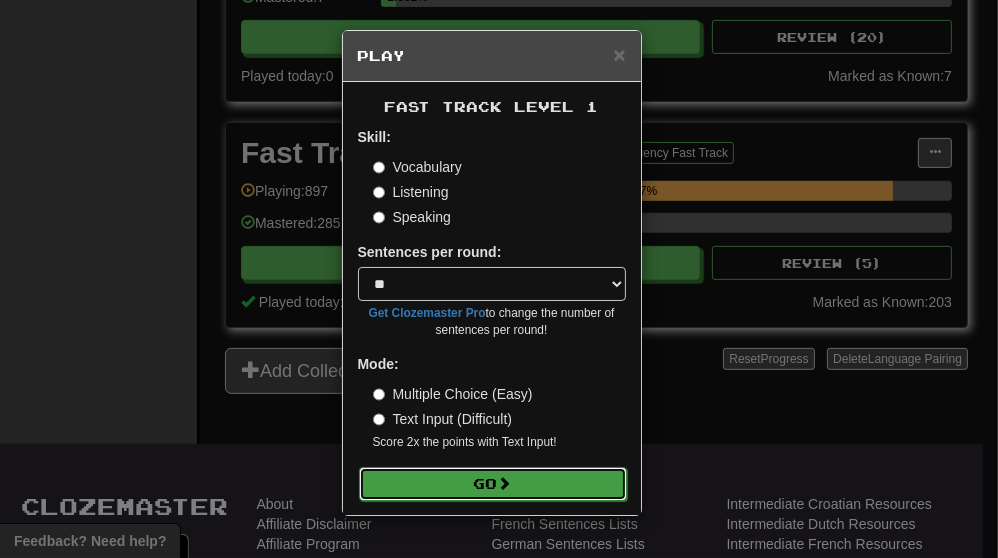 click on "Go" at bounding box center (493, 484) 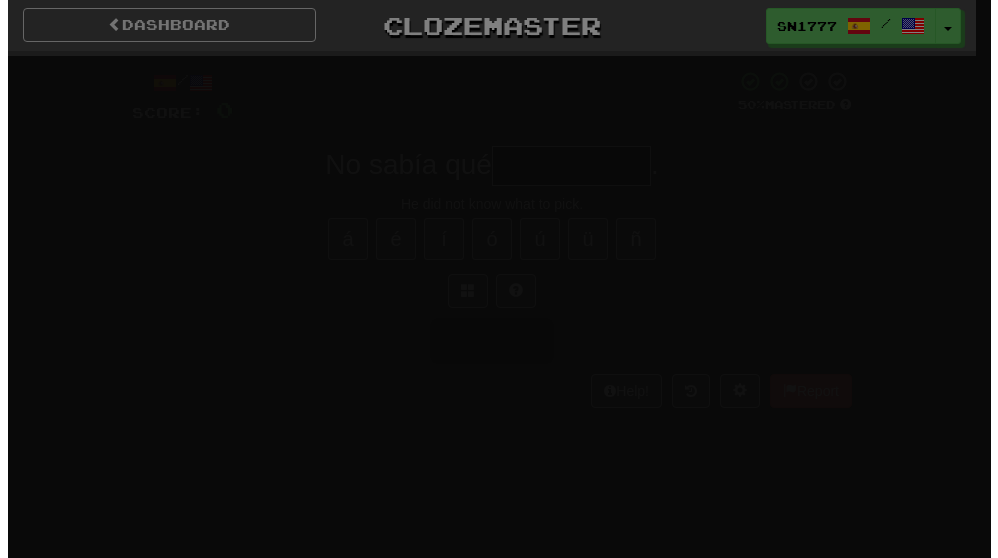 scroll, scrollTop: 0, scrollLeft: 0, axis: both 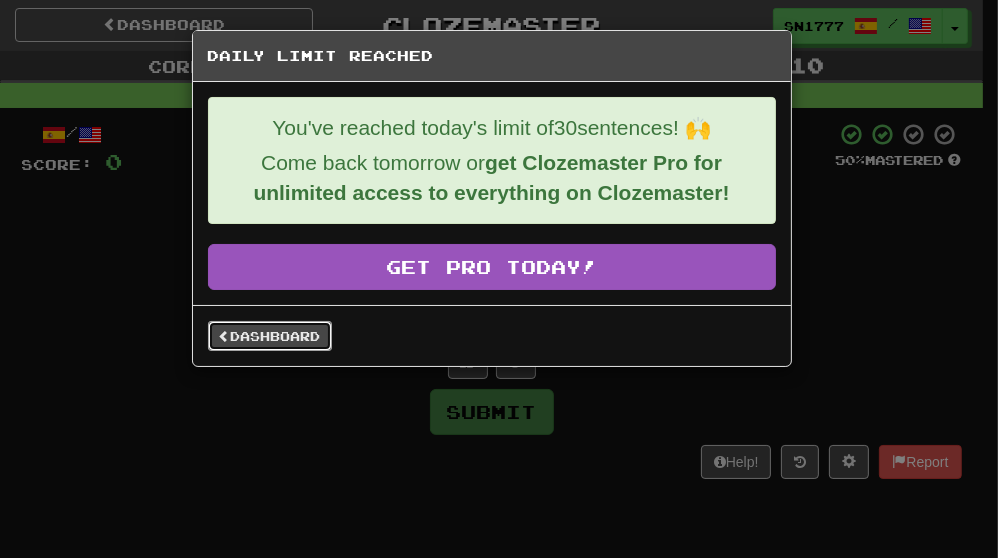 click on "Dashboard" at bounding box center [270, 336] 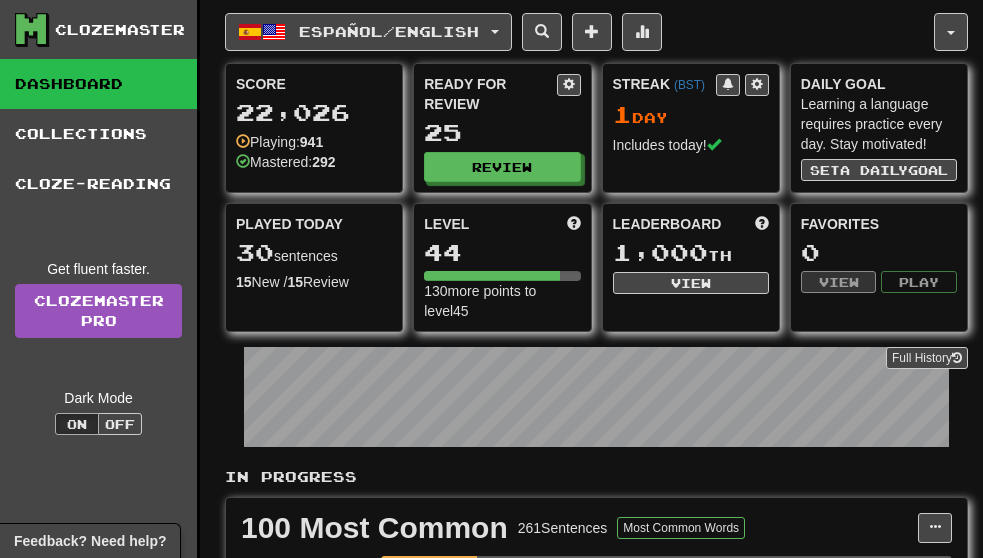 scroll, scrollTop: 0, scrollLeft: 0, axis: both 